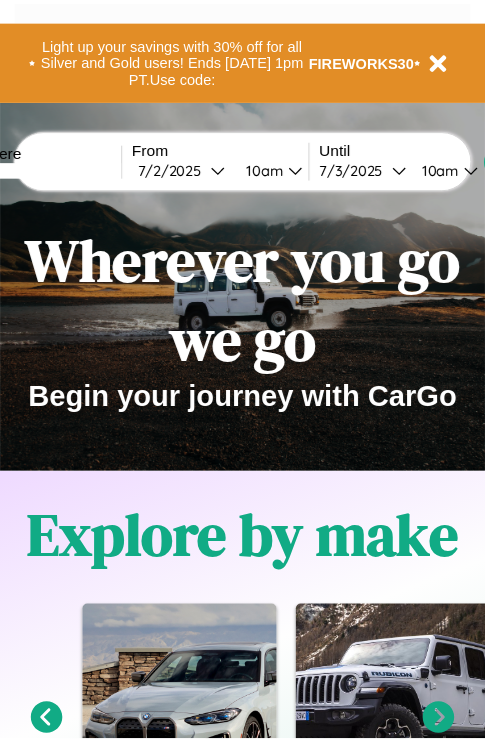 scroll, scrollTop: 0, scrollLeft: 0, axis: both 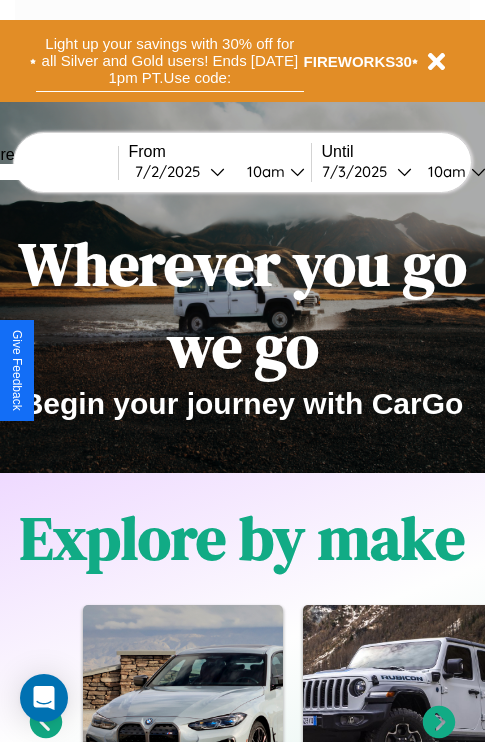 click on "Light up your savings with 30% off for all Silver and Gold users! Ends [DATE] 1pm PT.  Use code:" at bounding box center (170, 61) 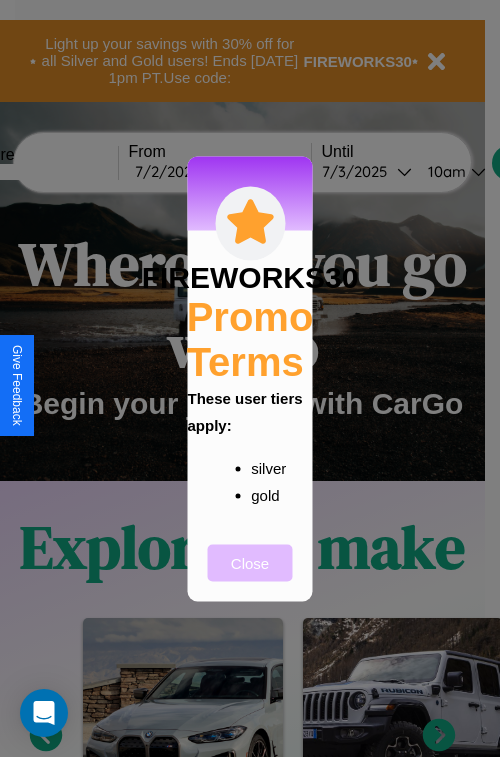 click on "Close" at bounding box center [250, 562] 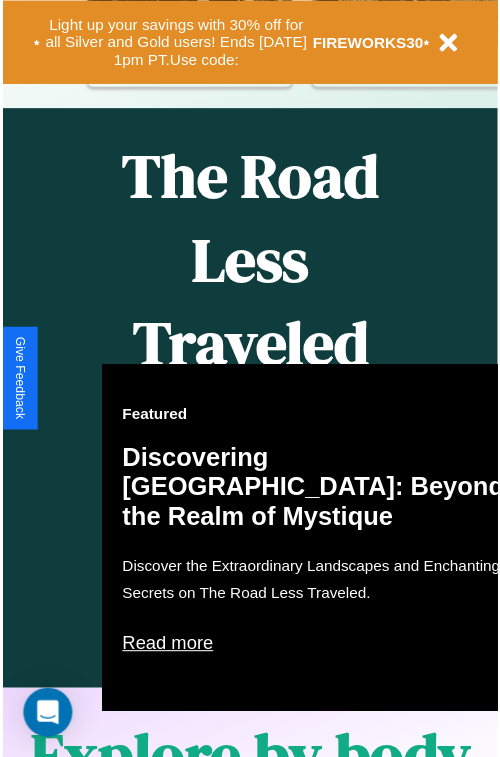 scroll, scrollTop: 0, scrollLeft: 0, axis: both 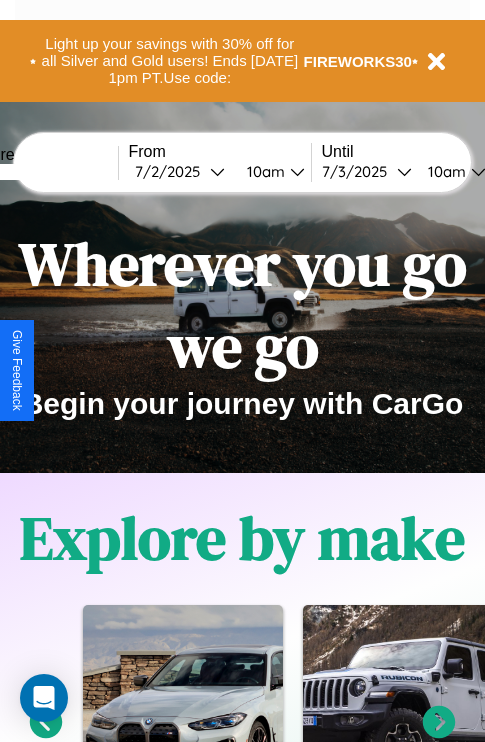 click at bounding box center [43, 172] 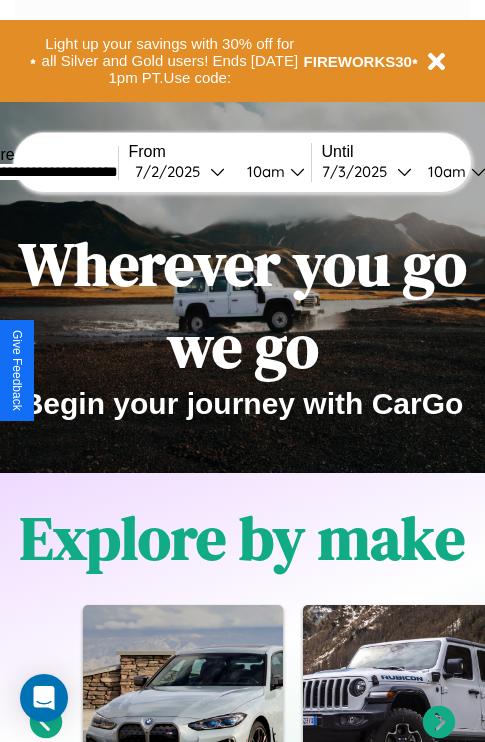 type on "**********" 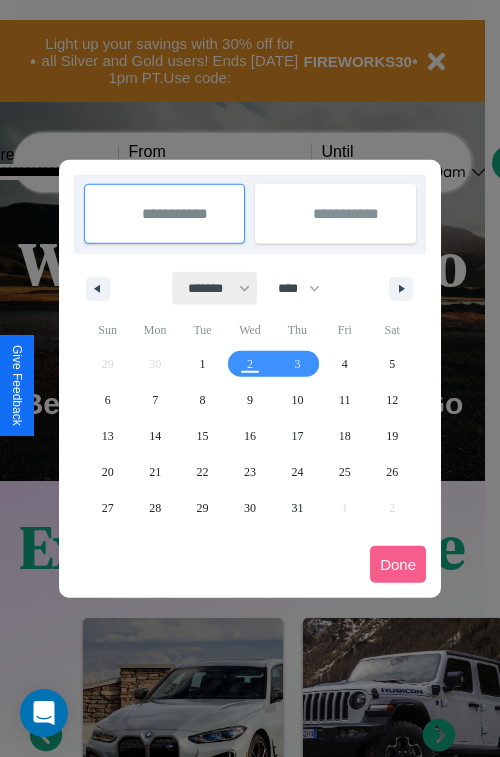 click on "******* ******** ***** ***** *** **** **** ****** ********* ******* ******** ********" at bounding box center [215, 288] 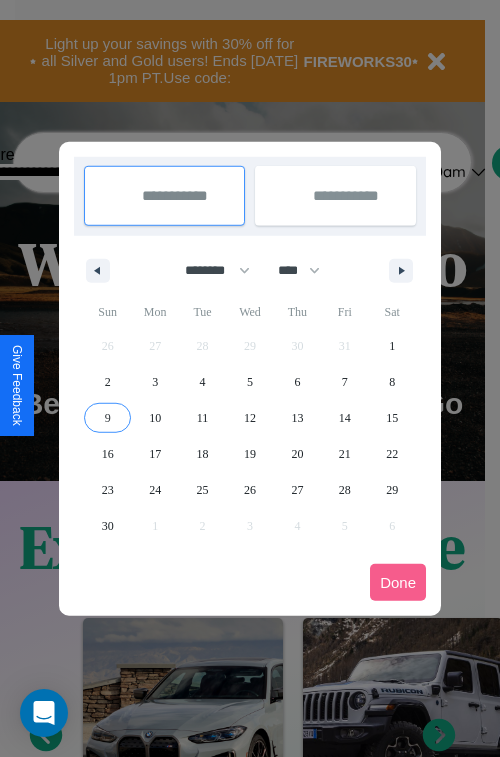 click on "9" at bounding box center (108, 418) 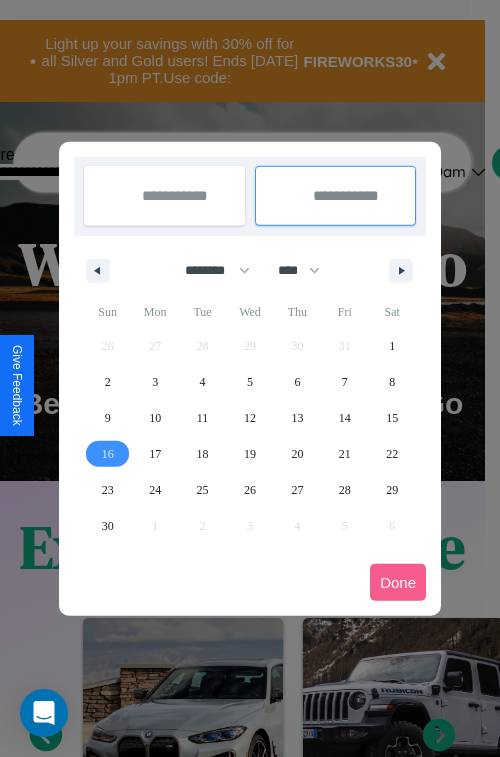 click on "16" at bounding box center [108, 454] 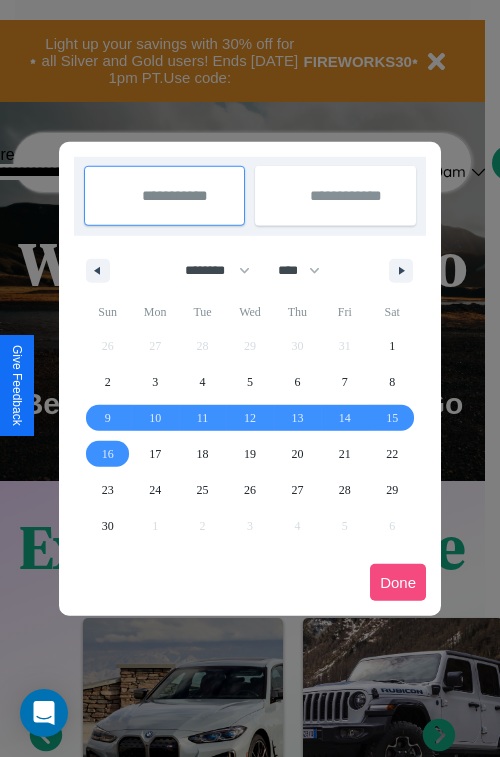 click on "Done" at bounding box center (398, 582) 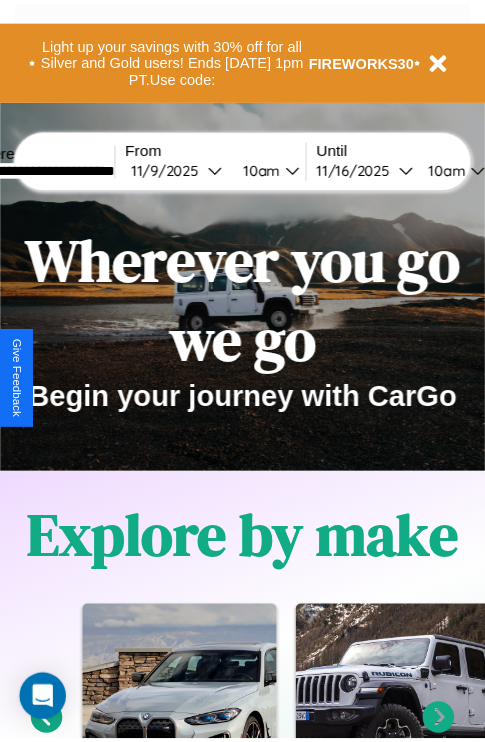 scroll, scrollTop: 0, scrollLeft: 74, axis: horizontal 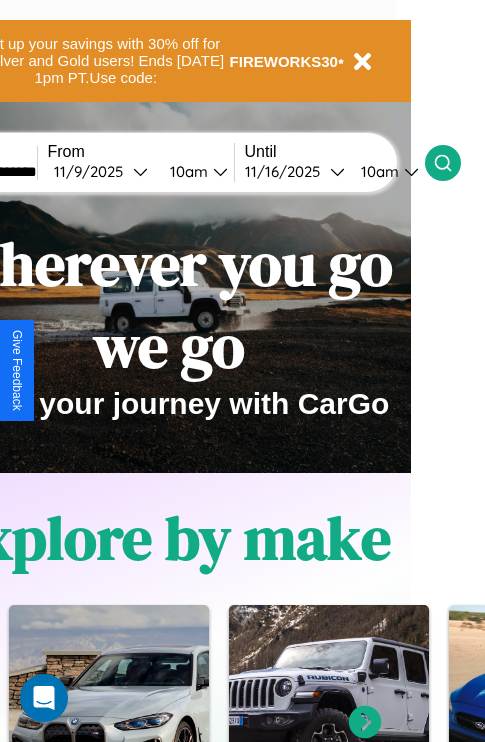 click 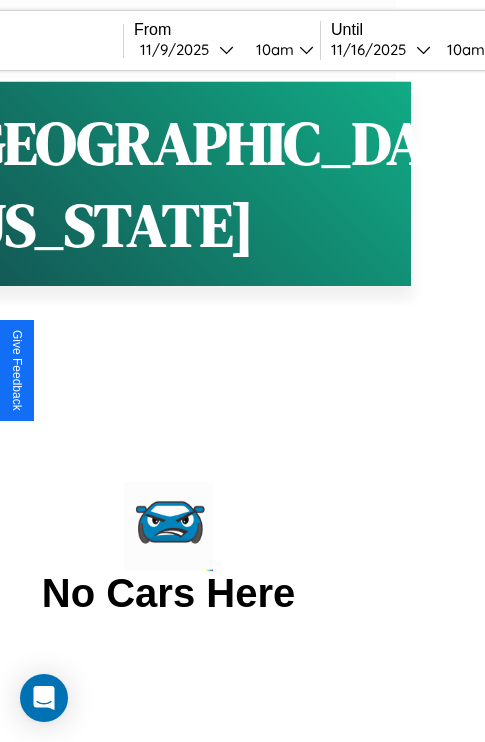 scroll, scrollTop: 0, scrollLeft: 0, axis: both 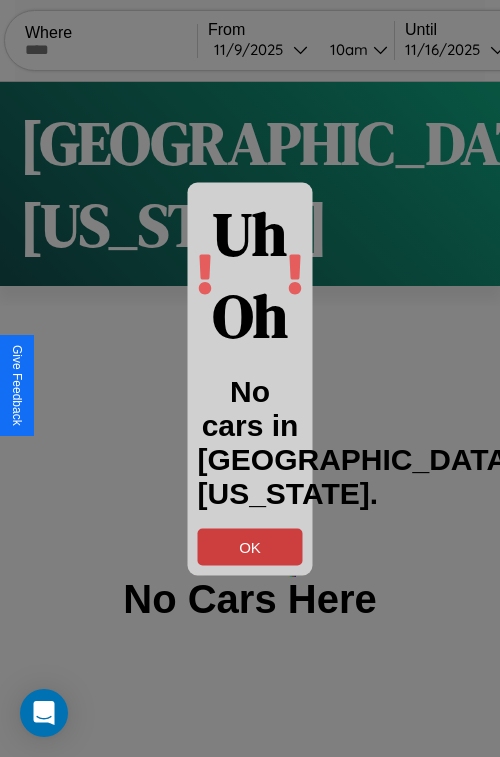 click on "OK" at bounding box center [250, 546] 